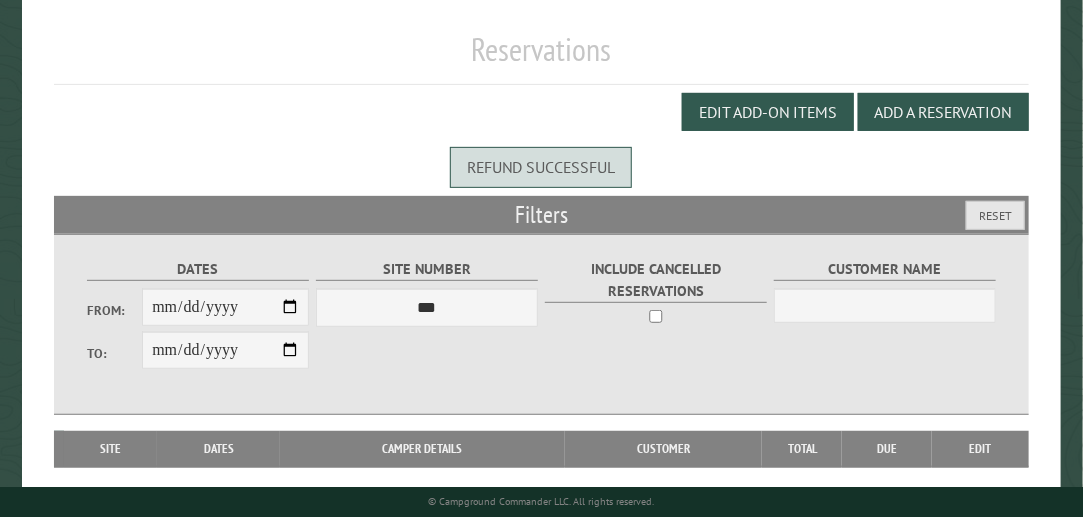 scroll, scrollTop: 202, scrollLeft: 0, axis: vertical 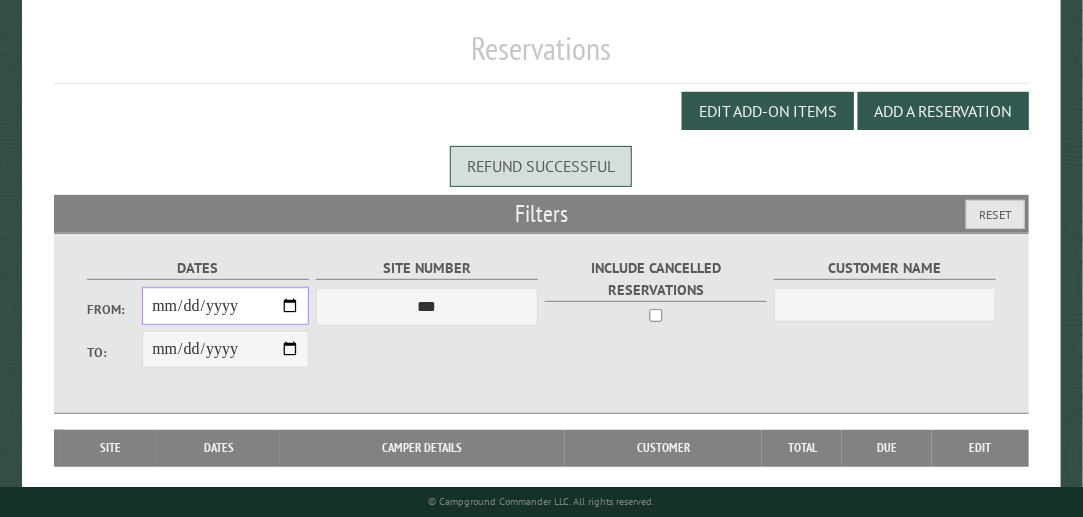 click on "From:" at bounding box center [225, 306] 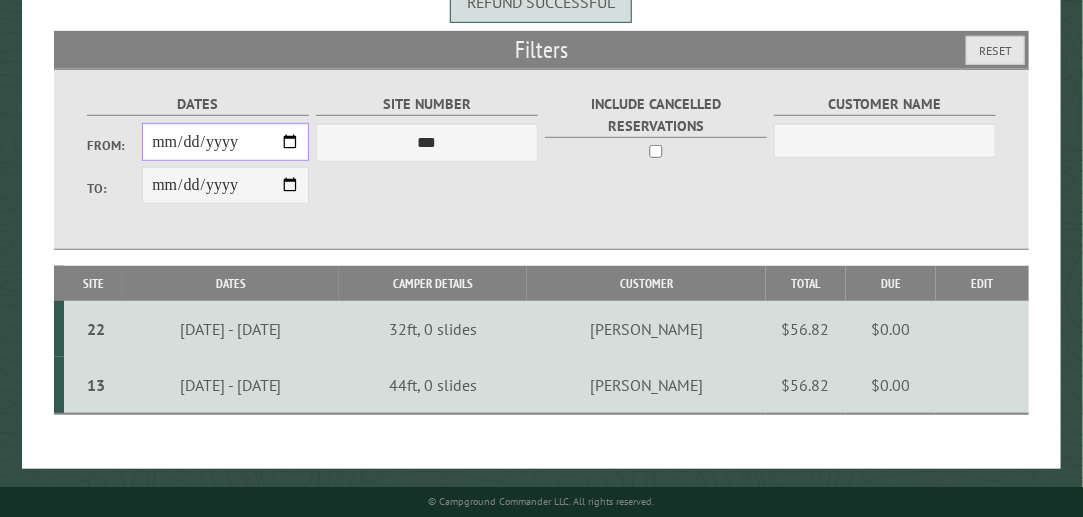 scroll, scrollTop: 367, scrollLeft: 0, axis: vertical 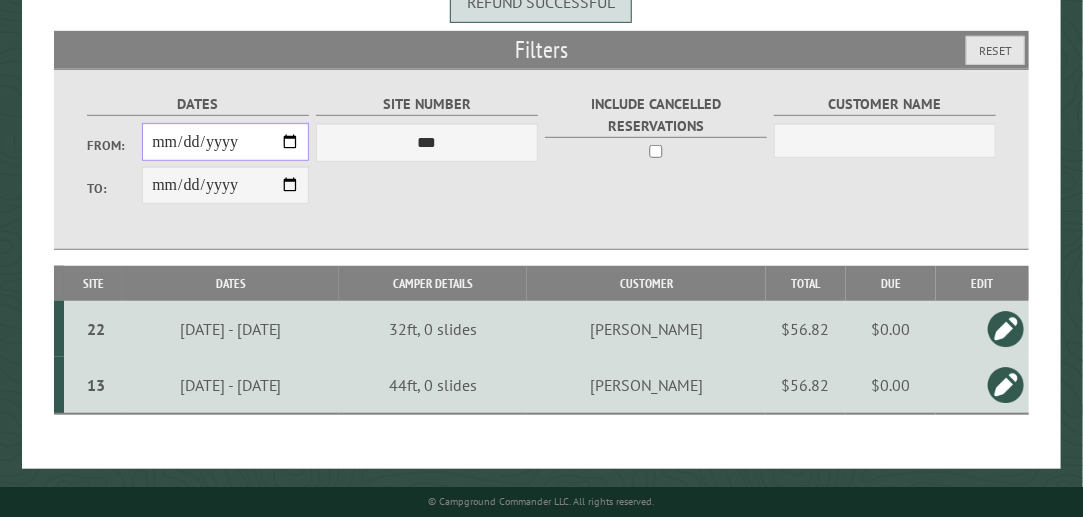 click on "**********" at bounding box center [225, 142] 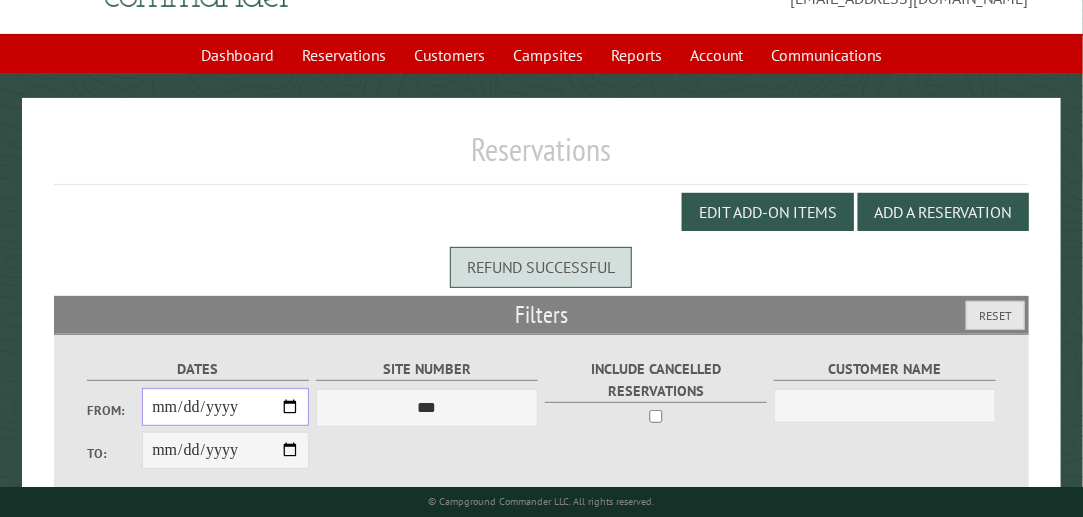 scroll, scrollTop: 99, scrollLeft: 0, axis: vertical 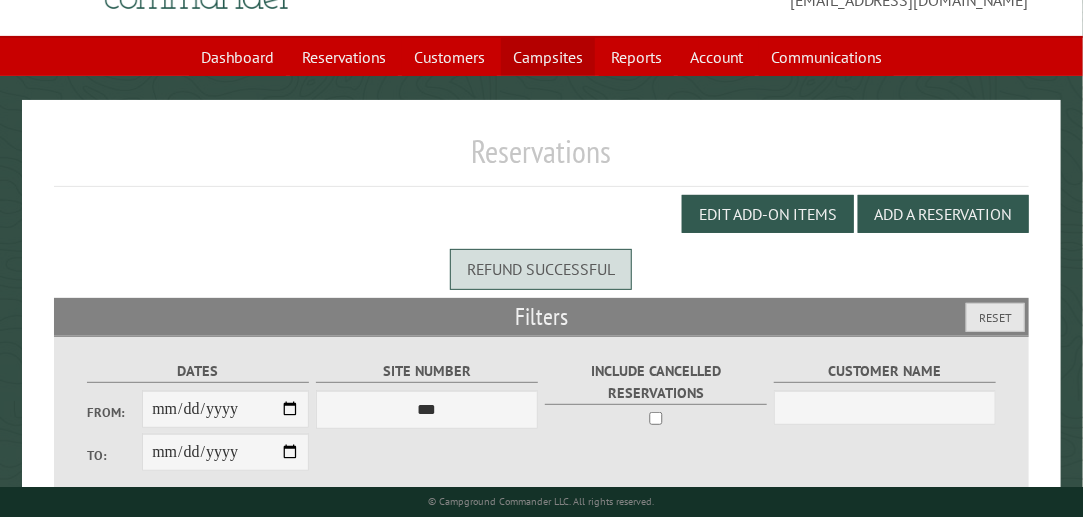 click on "Campsites" at bounding box center (548, 57) 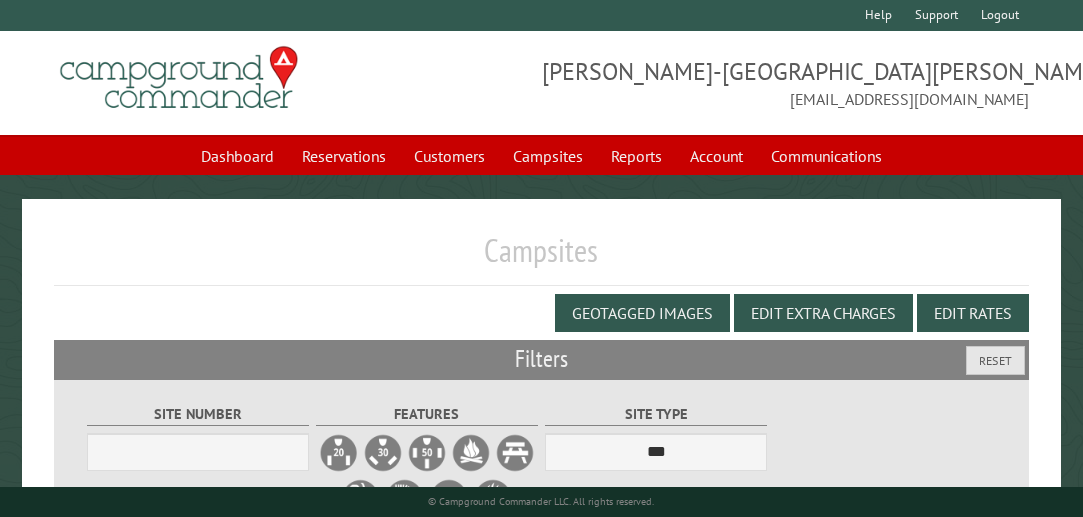 select on "***" 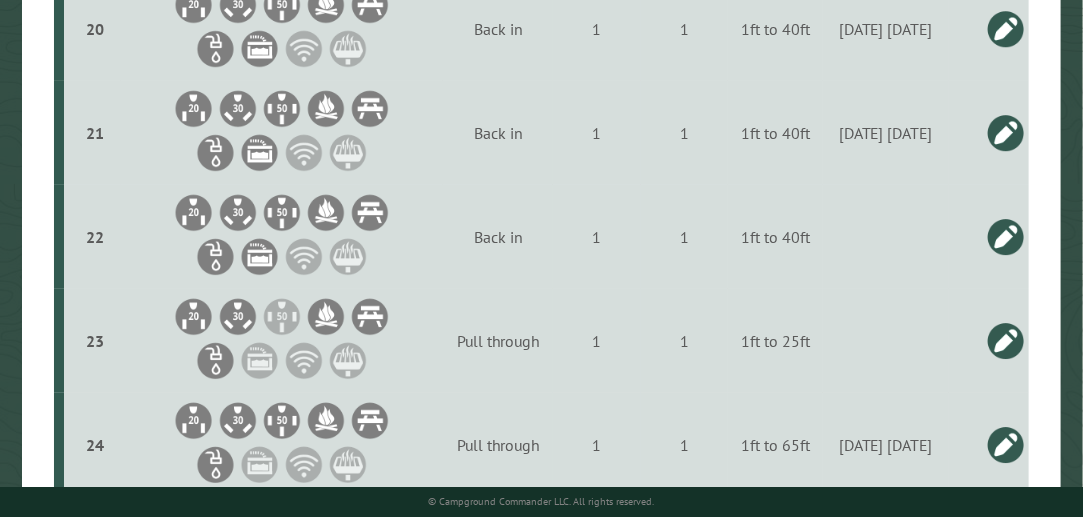 scroll, scrollTop: 2851, scrollLeft: 0, axis: vertical 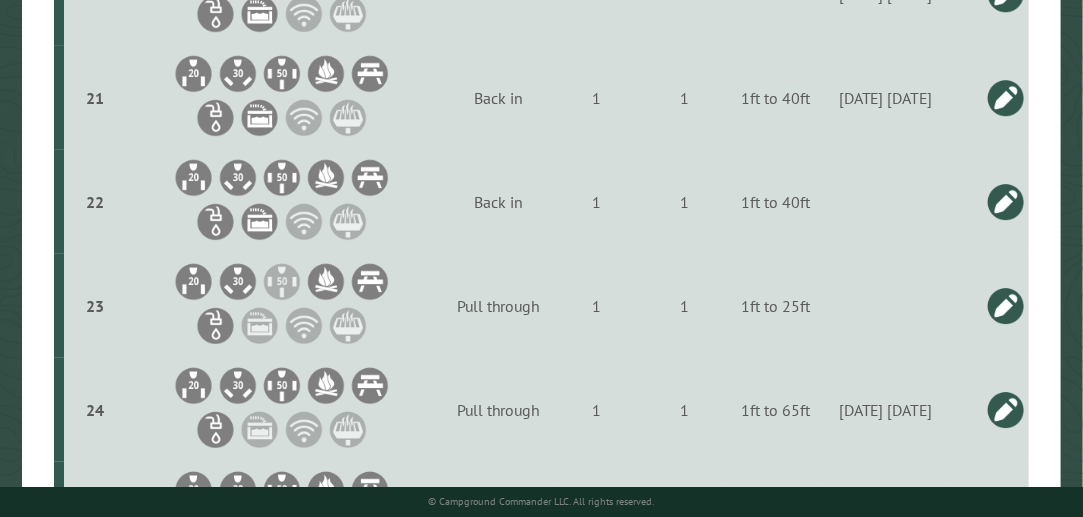 click at bounding box center (1006, 98) 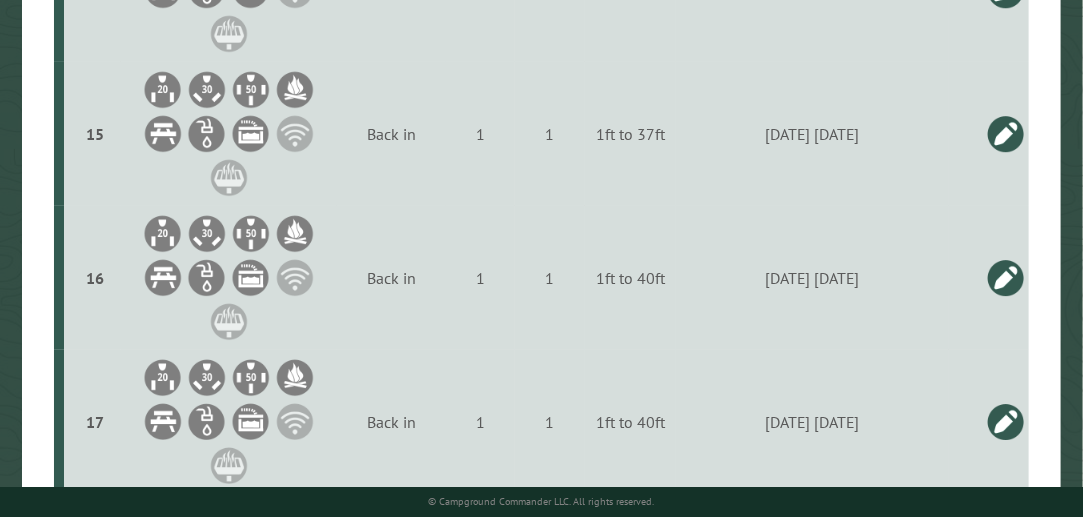 click on "**********" at bounding box center (805, 980) 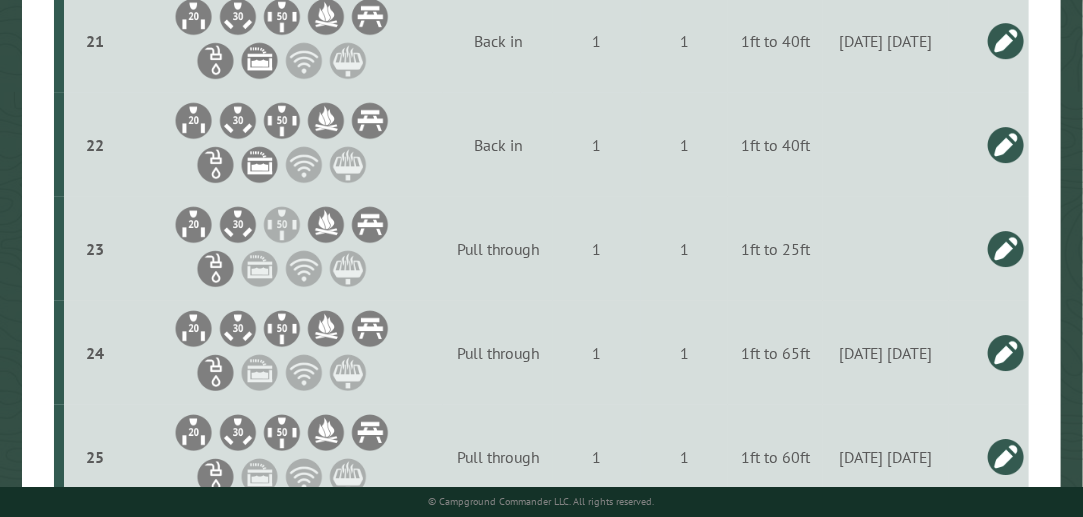 scroll, scrollTop: 2920, scrollLeft: 0, axis: vertical 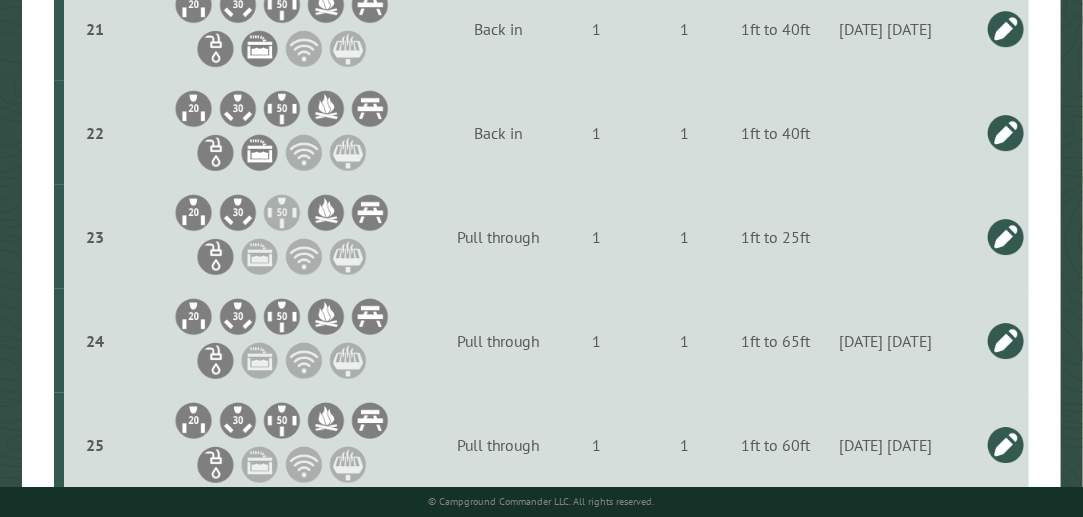 click at bounding box center [1006, 133] 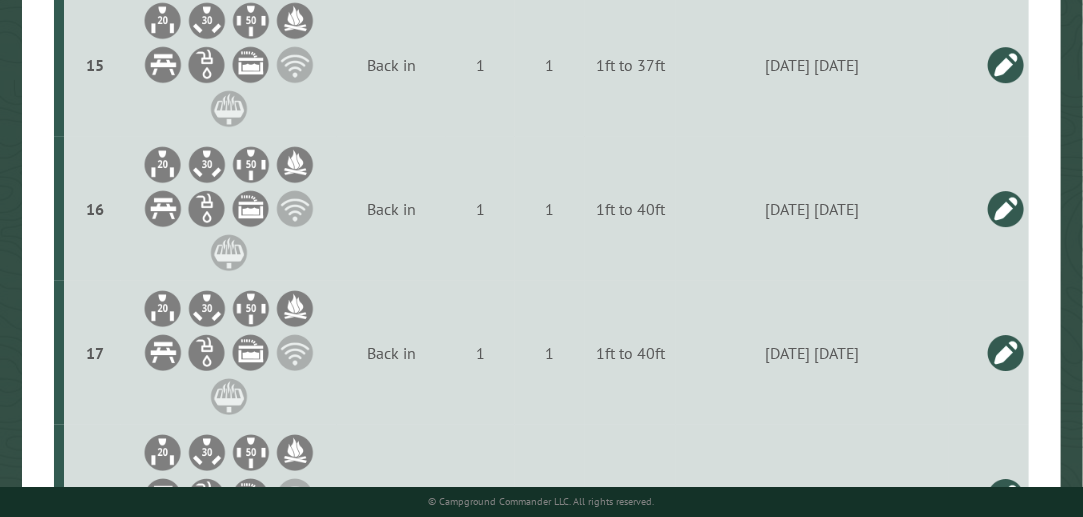 click at bounding box center (805, 1055) 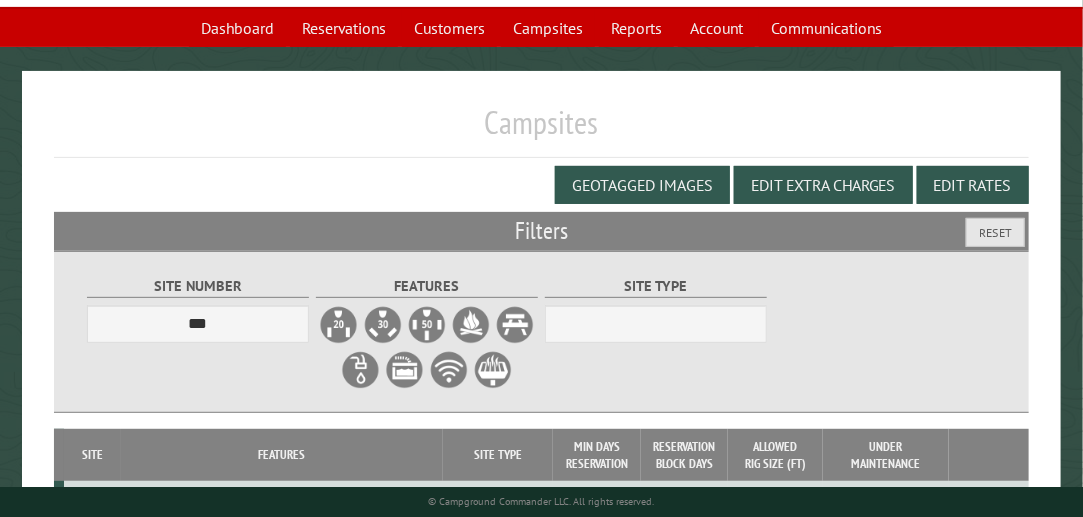 scroll, scrollTop: 0, scrollLeft: 0, axis: both 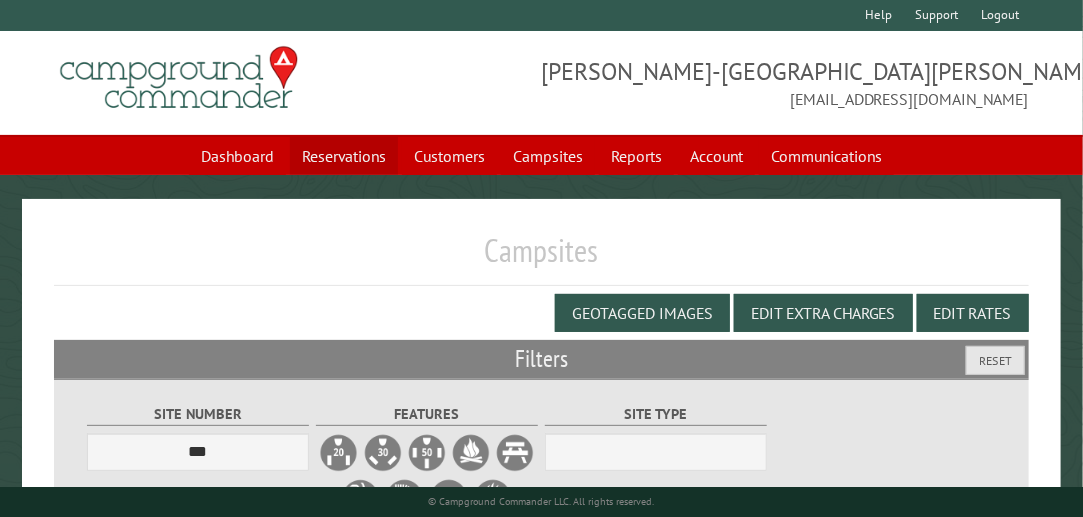 click on "Reservations" at bounding box center [344, 156] 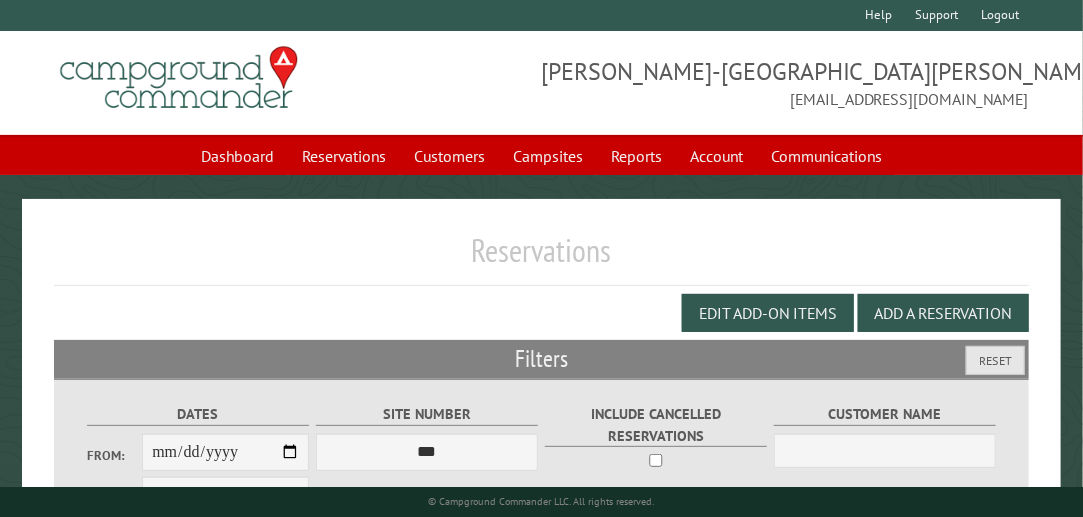 scroll, scrollTop: 200, scrollLeft: 0, axis: vertical 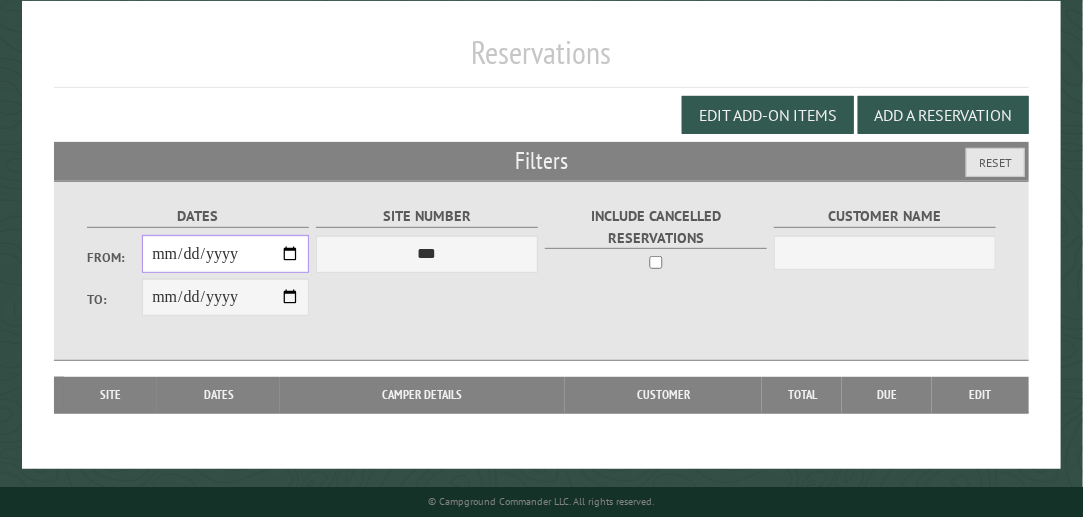 click on "From:" at bounding box center [225, 254] 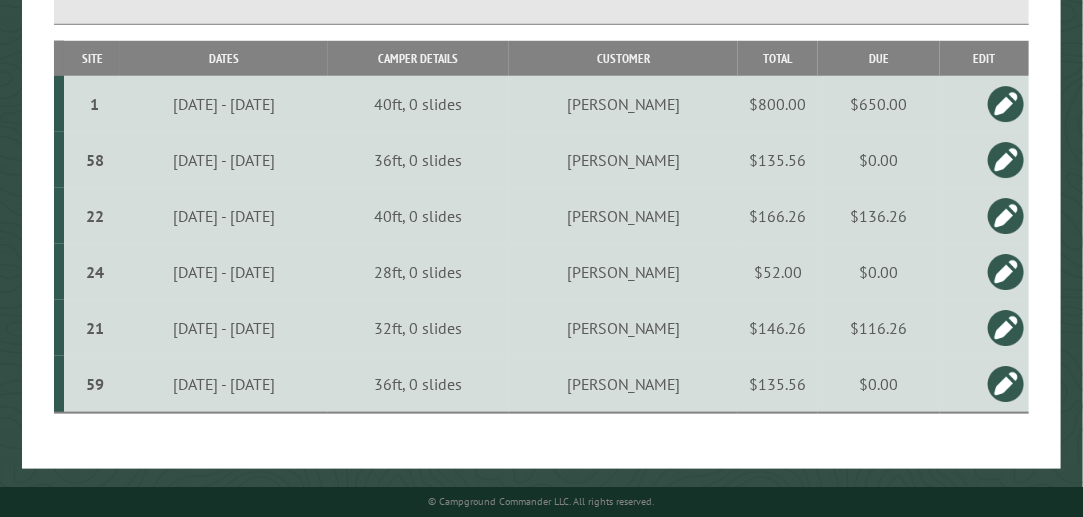 scroll, scrollTop: 536, scrollLeft: 0, axis: vertical 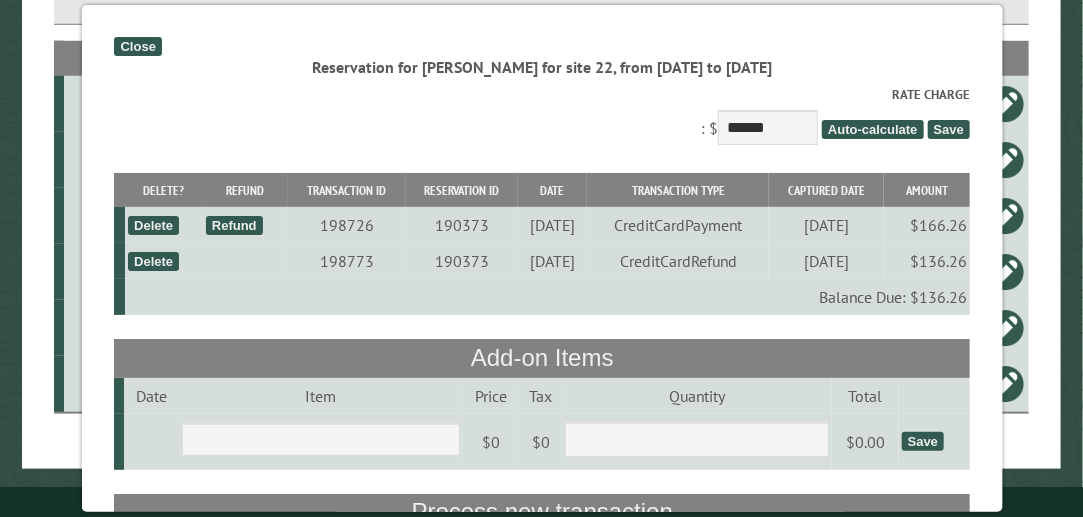 click on "Close
Reservation for Shelby Harber for site 22,
from 7/11/2025 to 7/13/2025
Cancelled on
Reservation created by
Reservation last updated by
Discount
with code
expires
Total charge $166.26
Read meter
Rate Charge : $ ******
Auto-calculate
Save
Delete?
Refund
Transaction ID
Reservation ID
Date
Transaction Type
Captured Date
Amount
Delete
Refund
198726
190373
7-7-2025
7-7-2025" at bounding box center [541, 258] 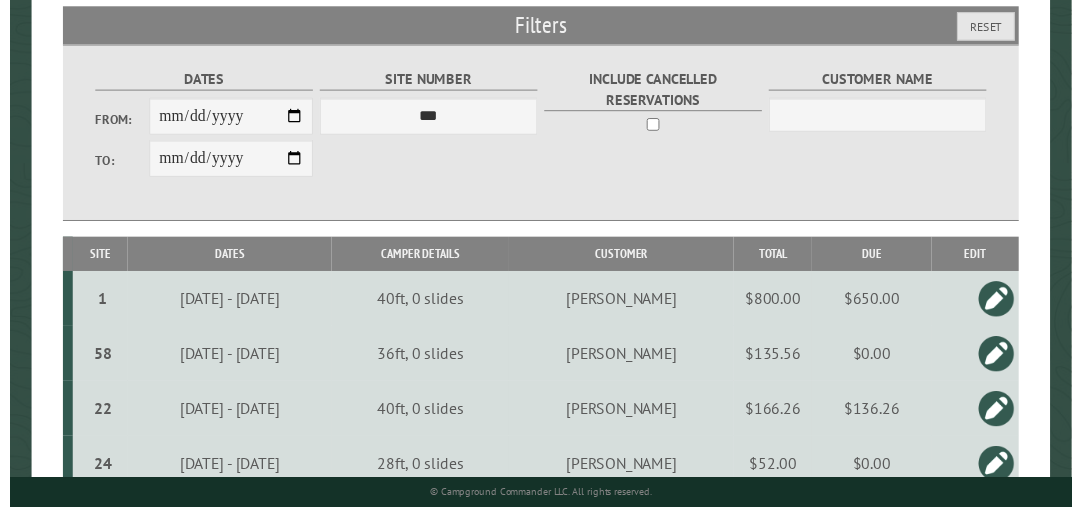 scroll, scrollTop: 332, scrollLeft: 0, axis: vertical 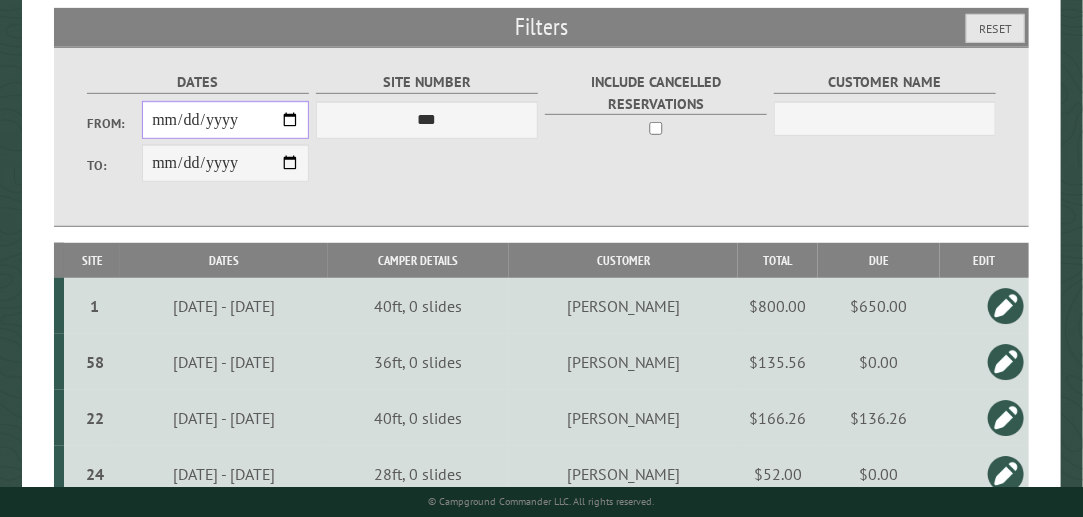 click on "**********" at bounding box center (225, 120) 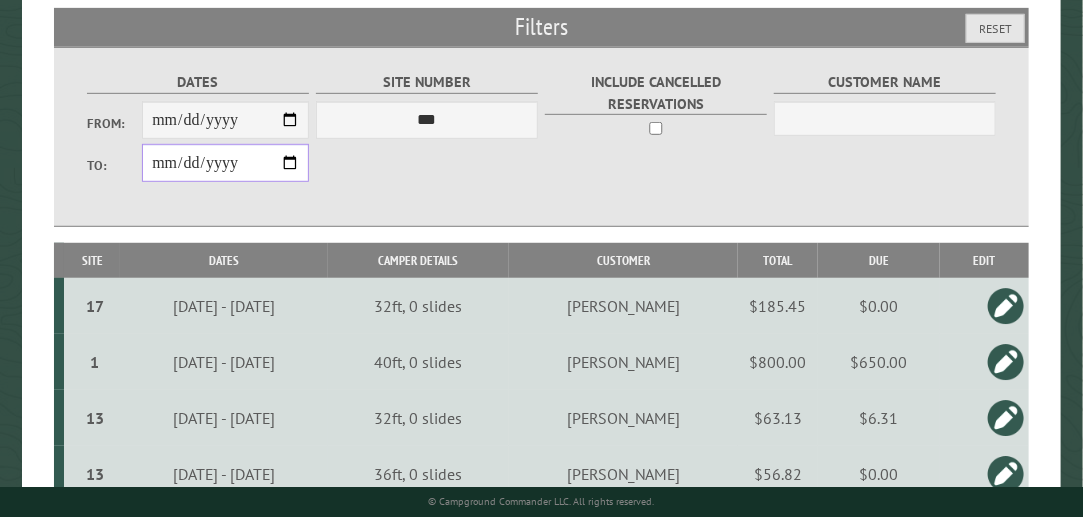 click on "**********" at bounding box center [225, 163] 